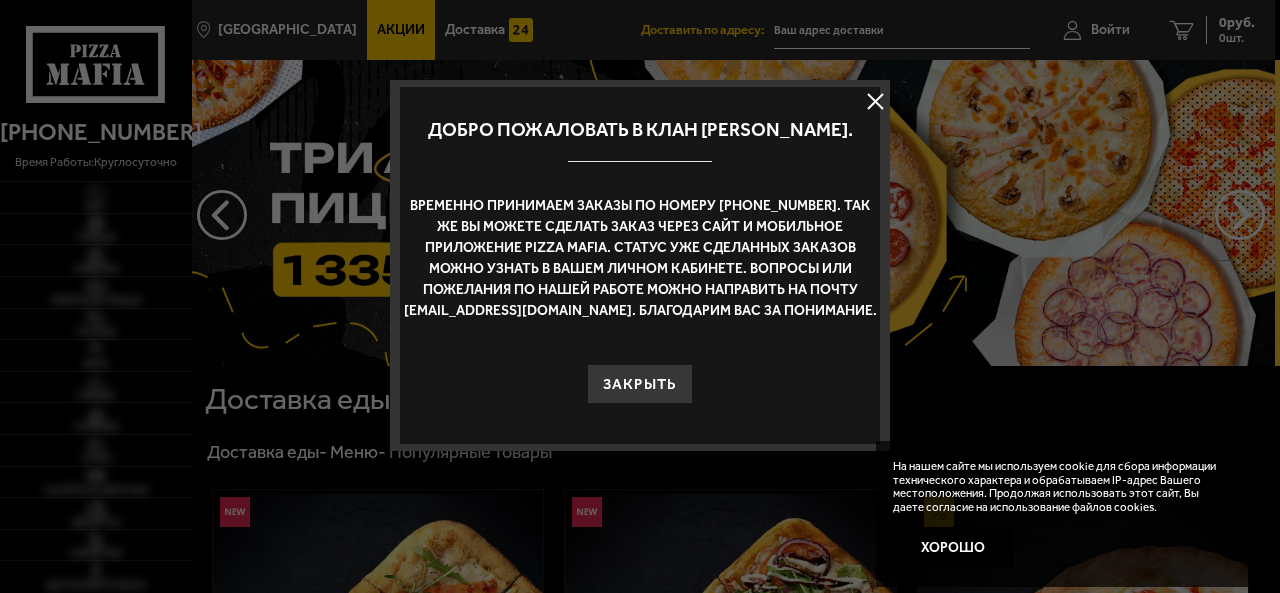 scroll, scrollTop: 0, scrollLeft: 0, axis: both 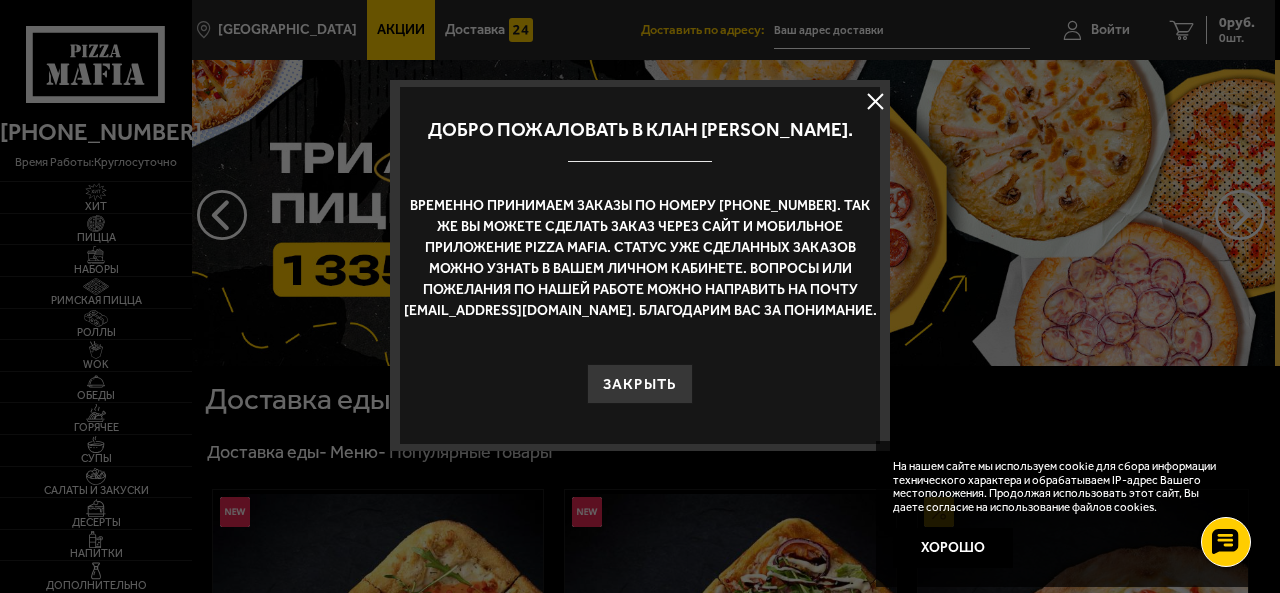 click at bounding box center (875, 101) 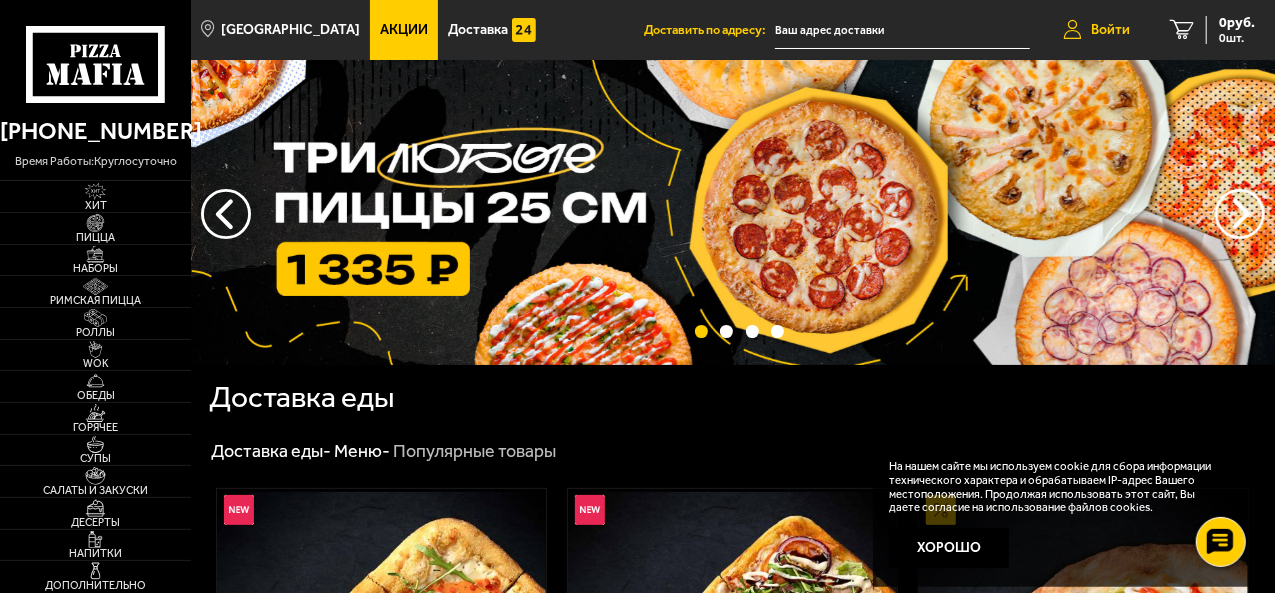 click on "Войти" at bounding box center (1110, 30) 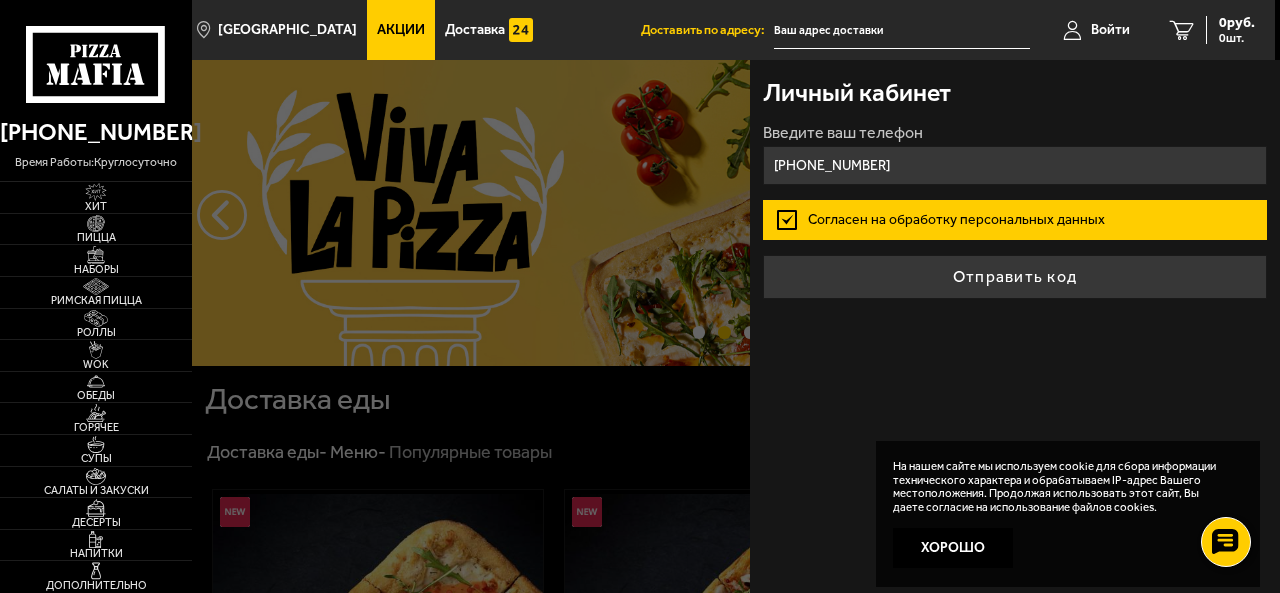 type on "+7 (904) 552-91-60" 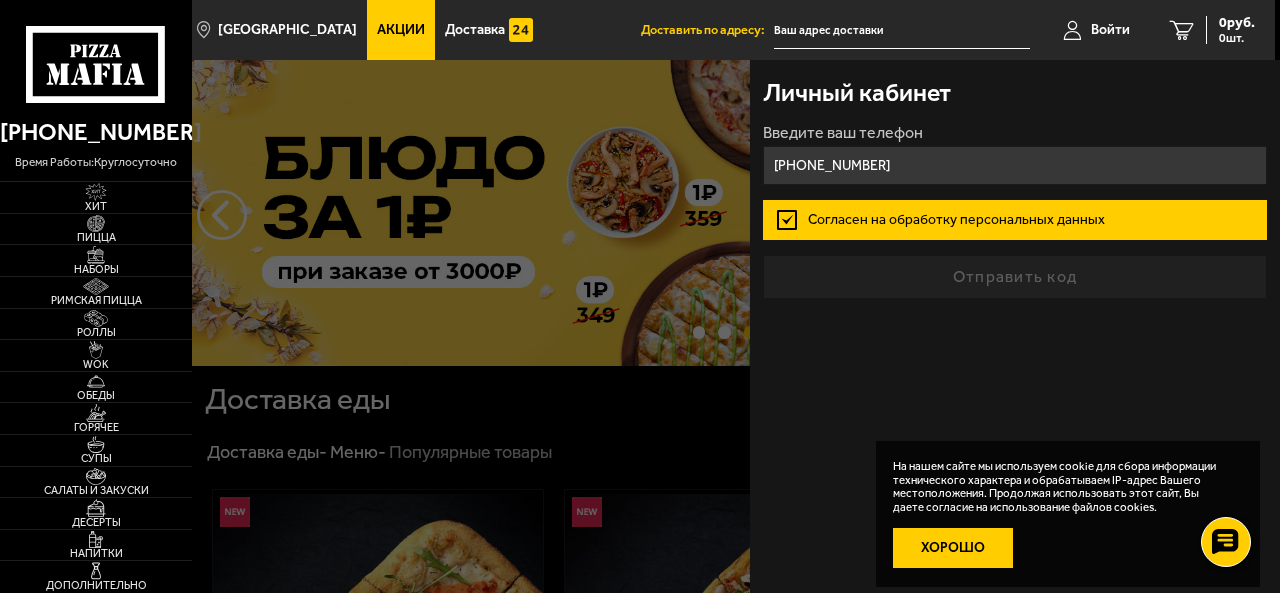 click on "Хорошо" at bounding box center (953, 548) 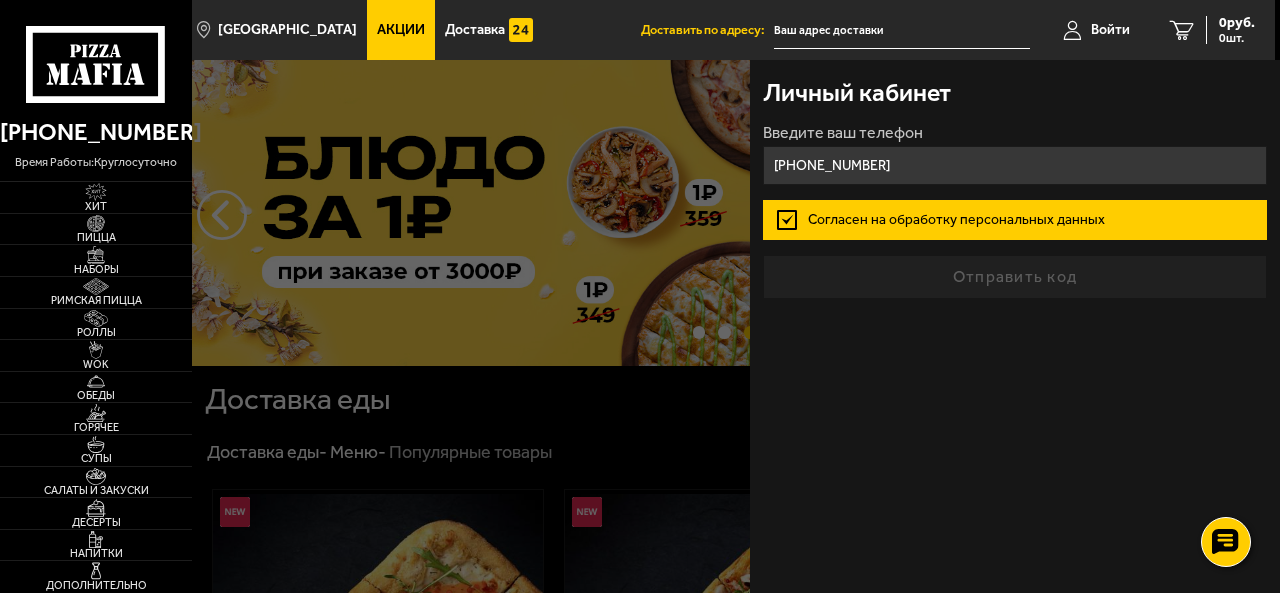 click on "+7 (904) 552-91-60" at bounding box center [1014, 165] 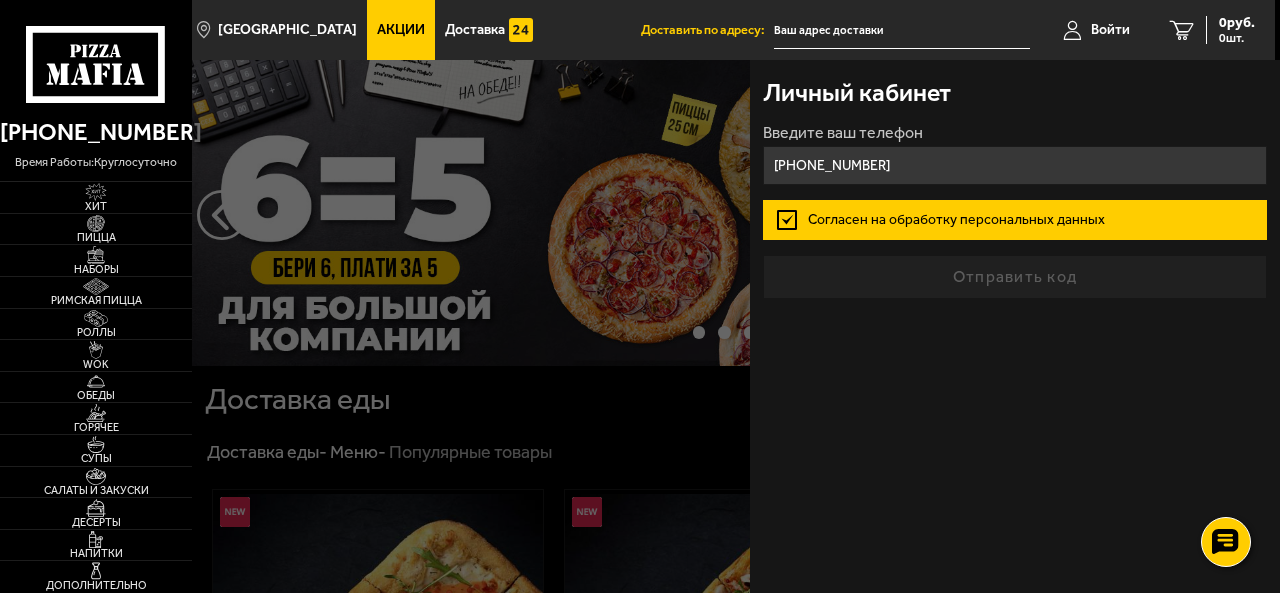 click on "Введите ваш телефон +7 (904) 552-91-60 Согласен на обработку персональных данных Отправить код" at bounding box center [1014, 212] 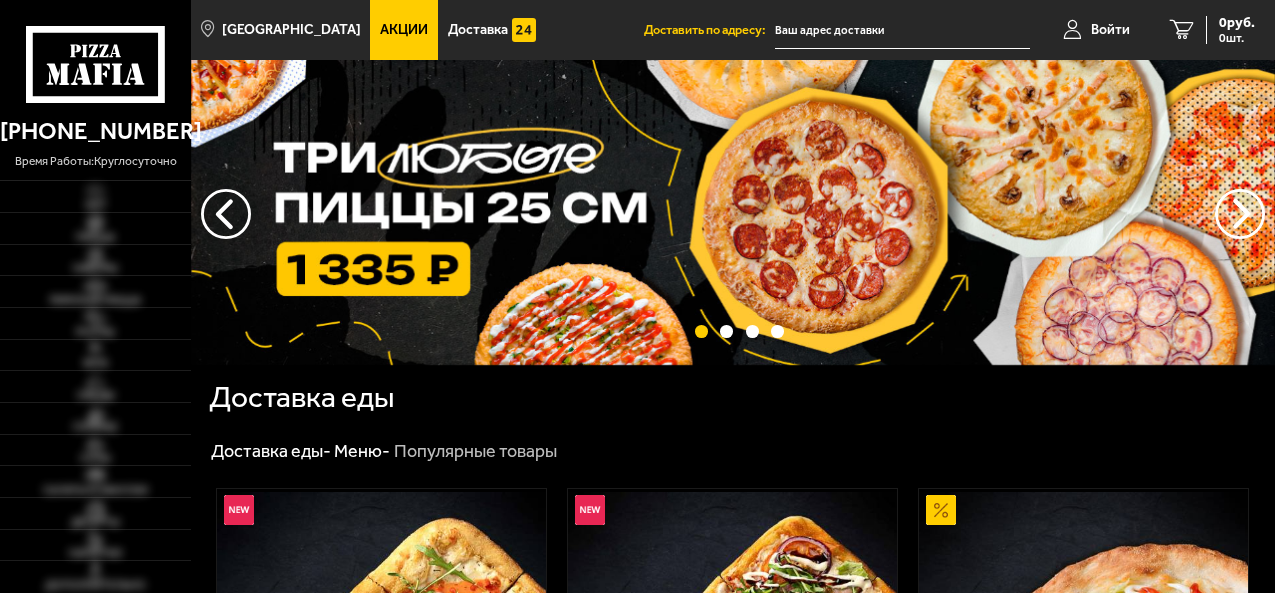 scroll, scrollTop: 0, scrollLeft: 0, axis: both 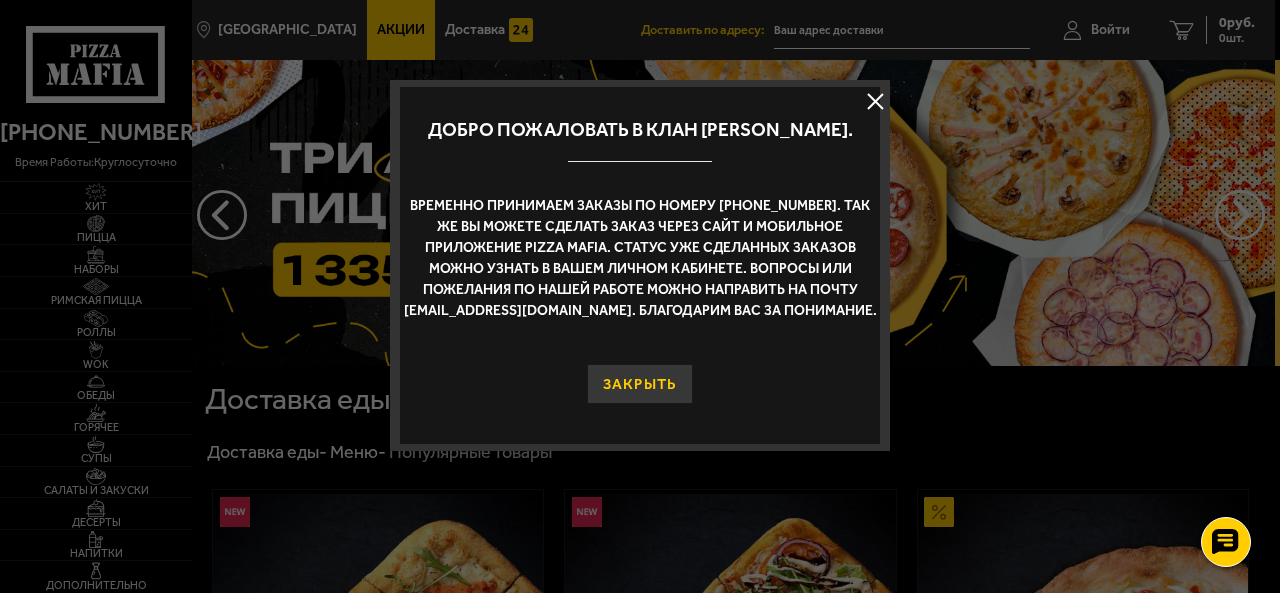 click on "Закрыть" at bounding box center (640, 384) 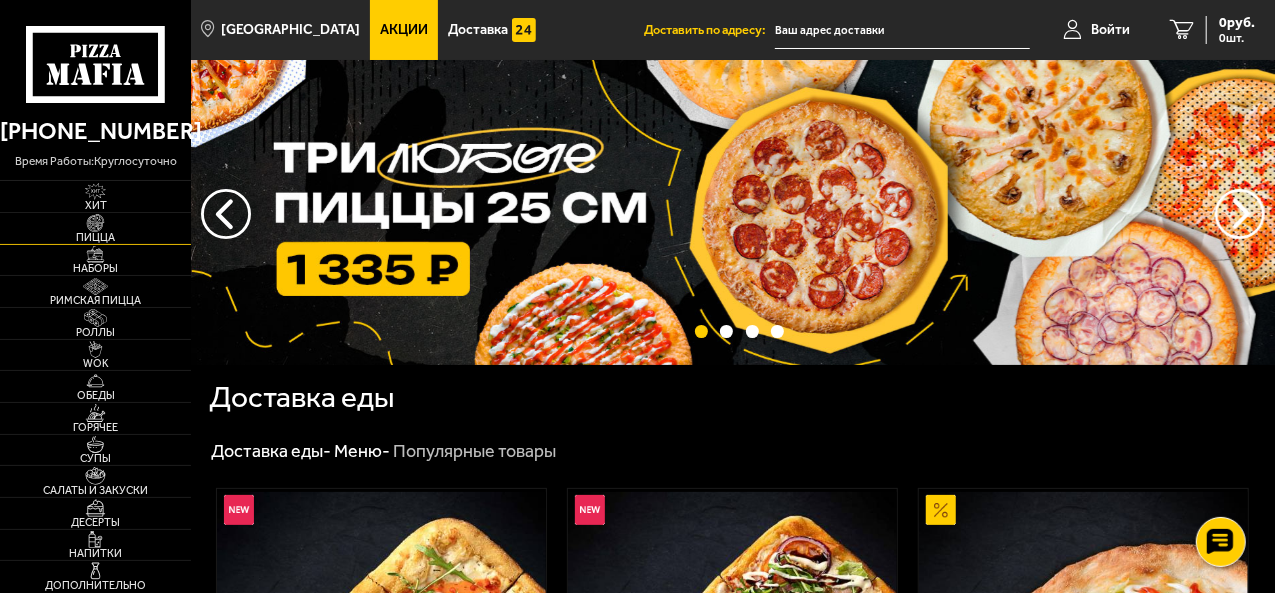 click at bounding box center [95, 222] 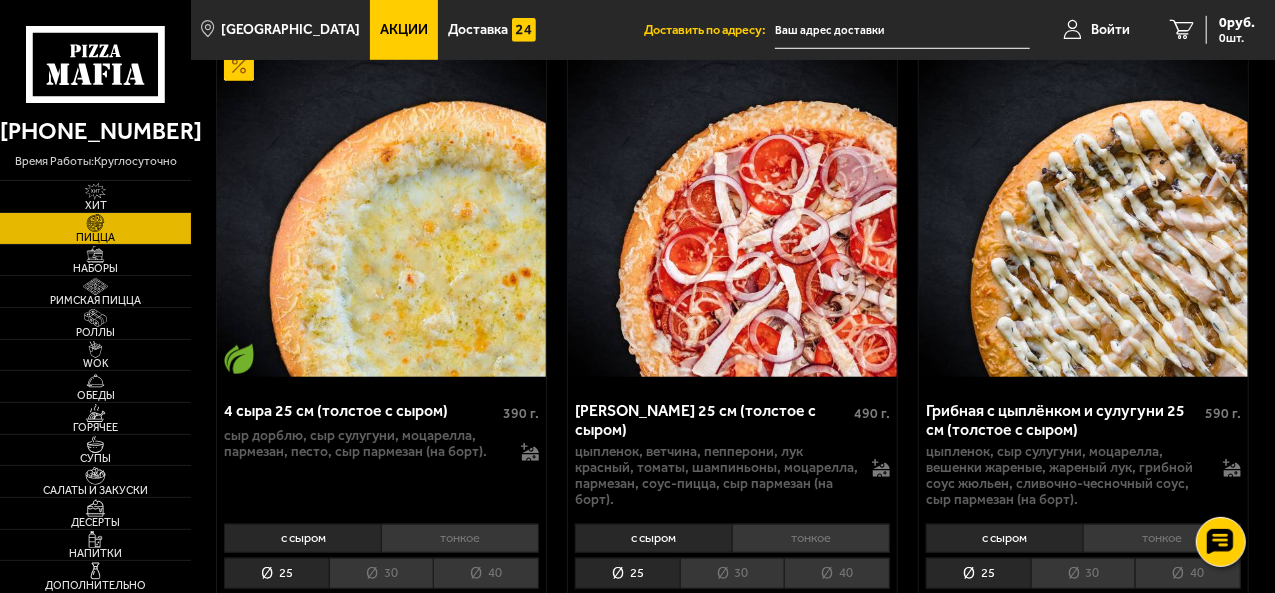 scroll, scrollTop: 840, scrollLeft: 0, axis: vertical 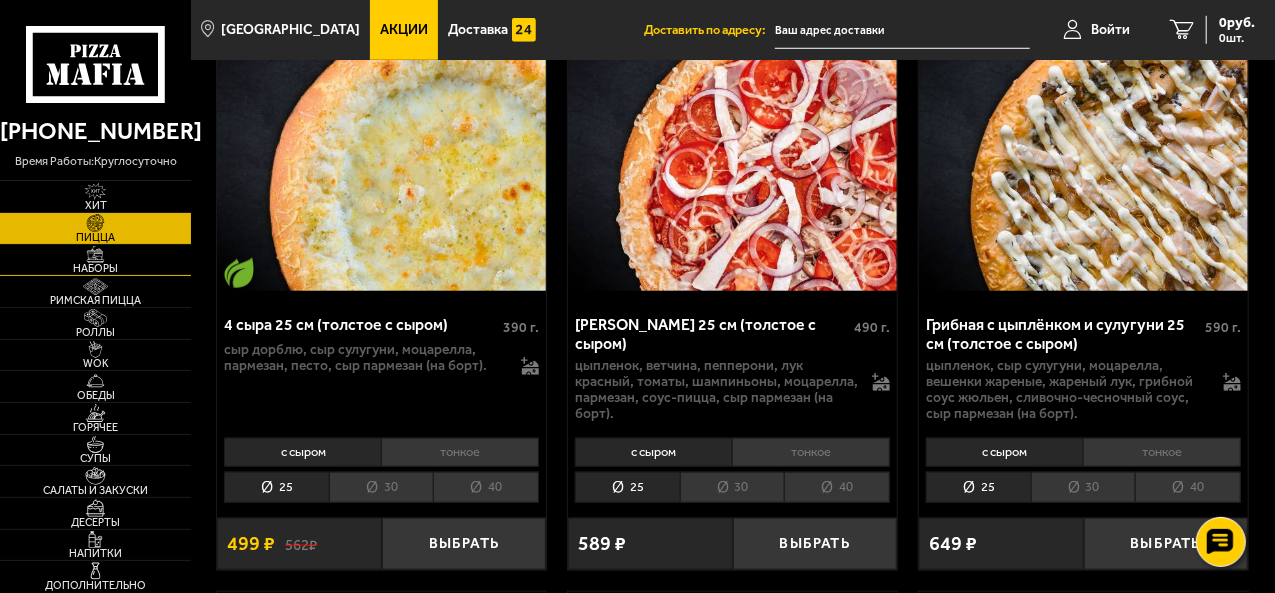 click on "Наборы" at bounding box center [95, 260] 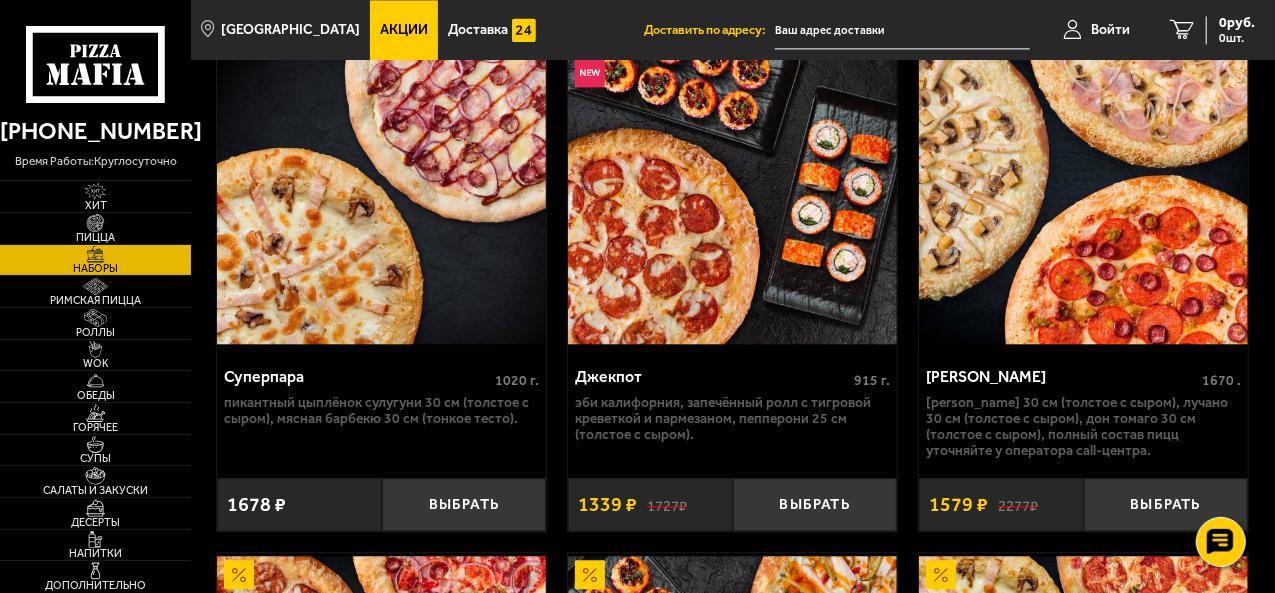 scroll, scrollTop: 2240, scrollLeft: 0, axis: vertical 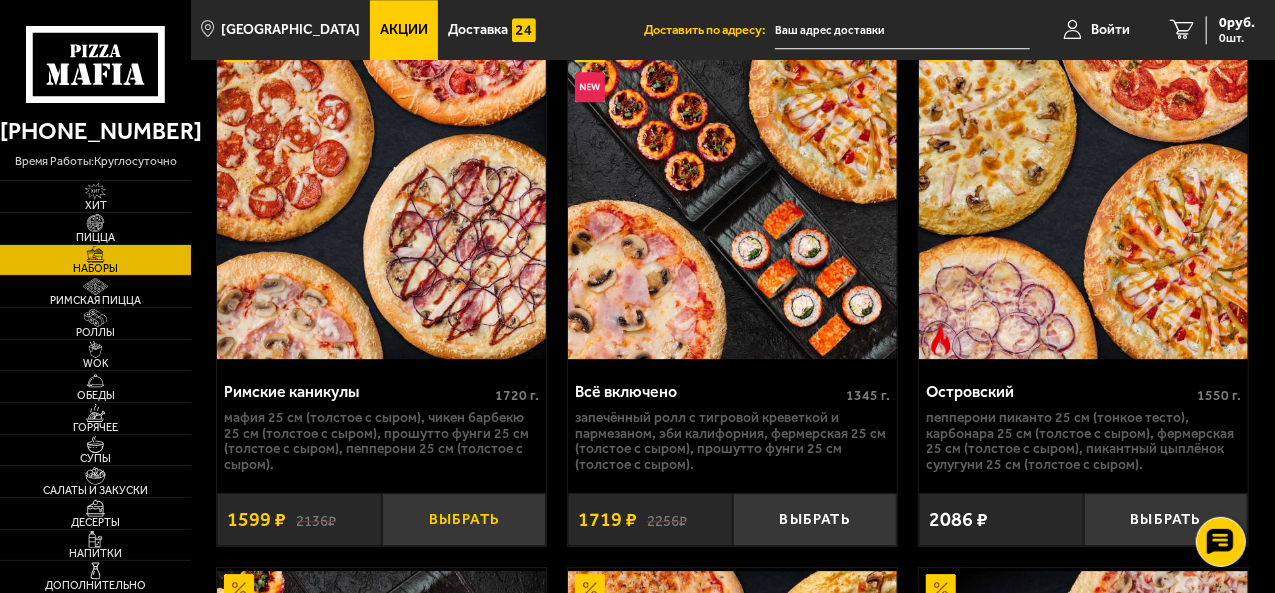 click on "Выбрать" at bounding box center [464, 519] 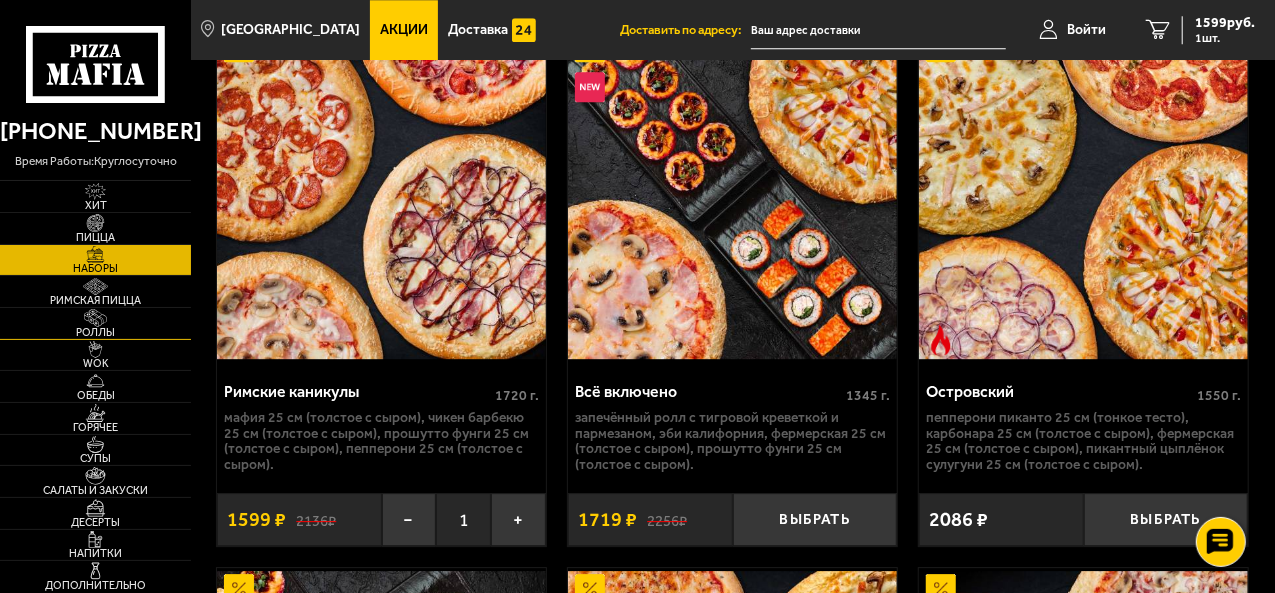 click on "Роллы" at bounding box center [95, 323] 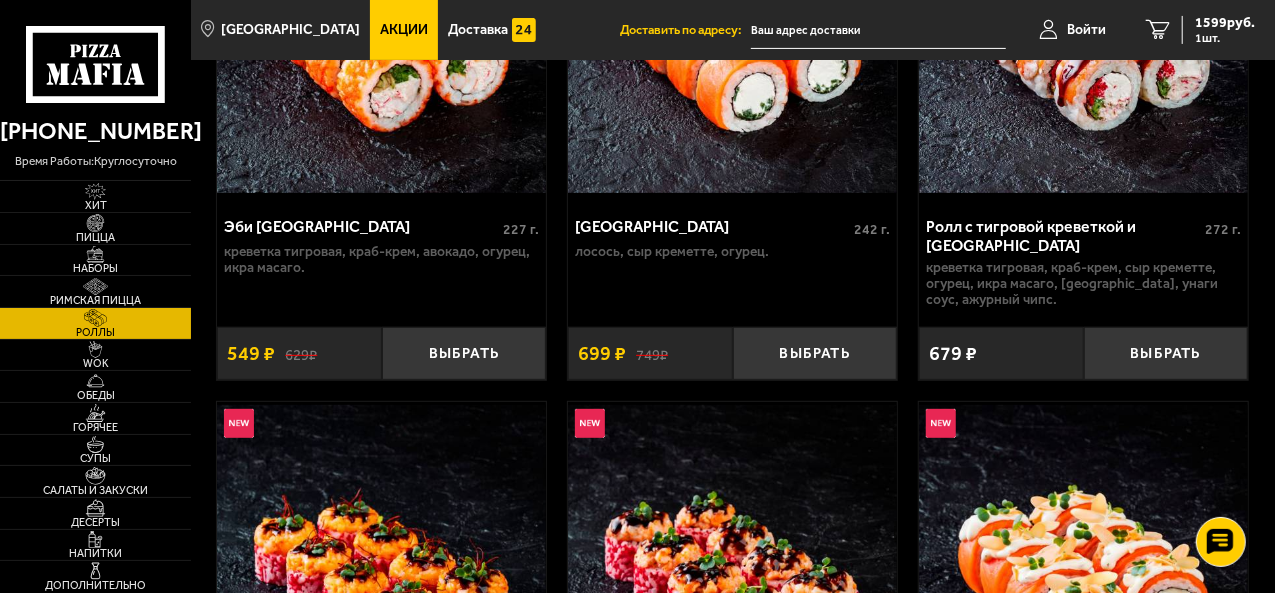 scroll, scrollTop: 280, scrollLeft: 0, axis: vertical 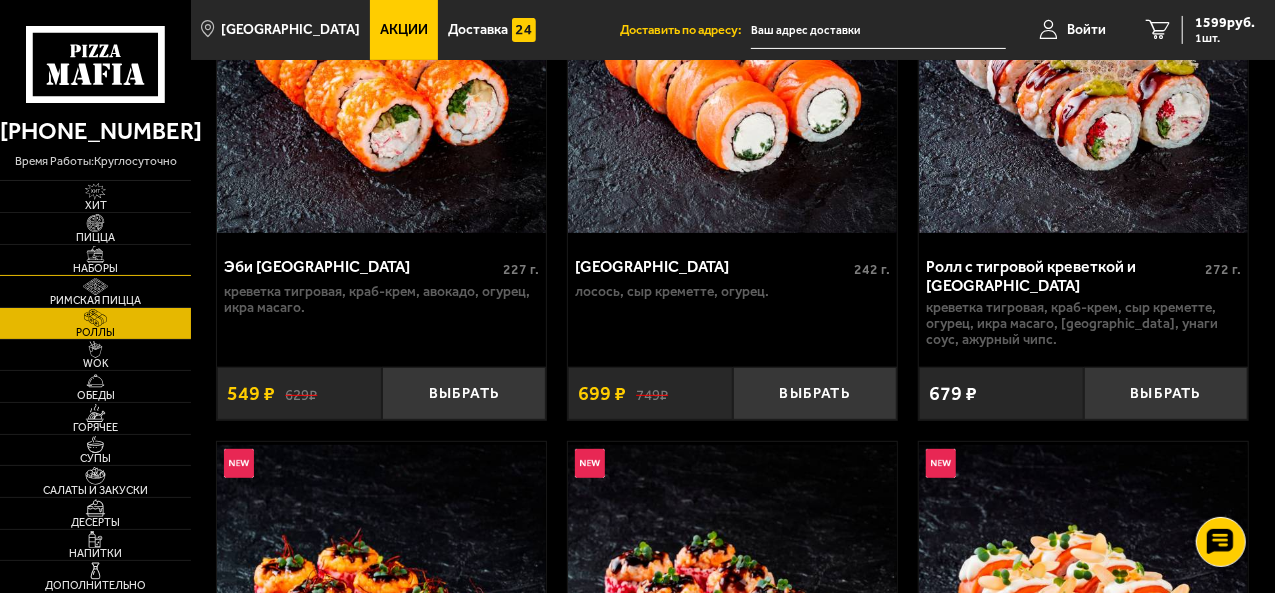 click on "Наборы" at bounding box center (95, 268) 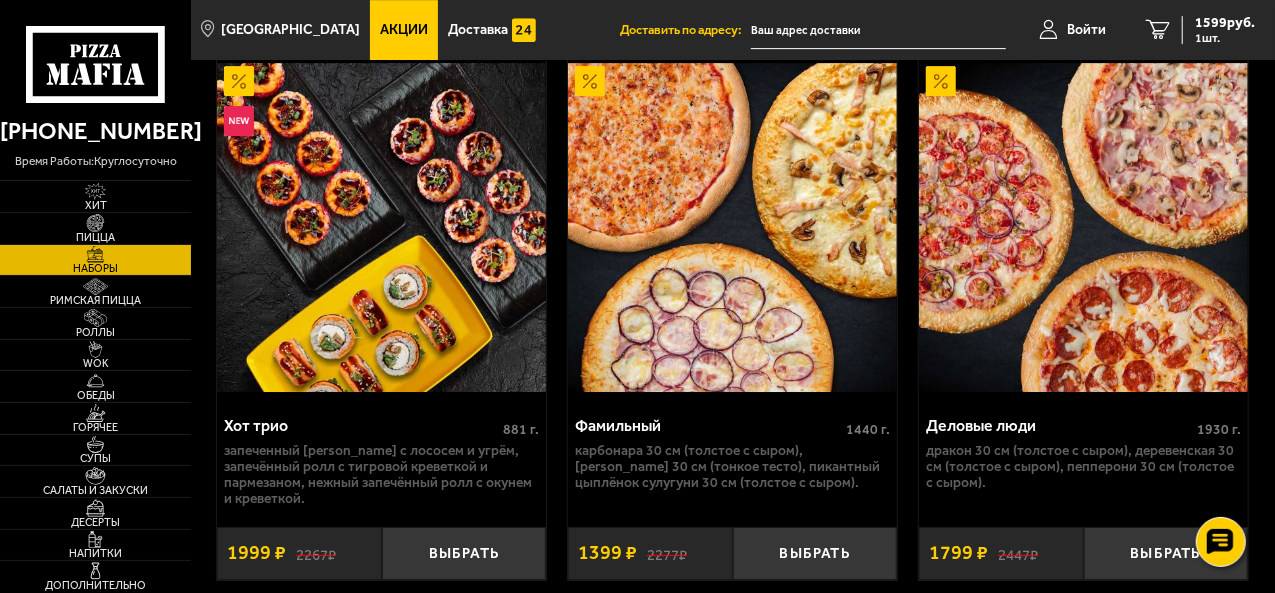 scroll, scrollTop: 3324, scrollLeft: 0, axis: vertical 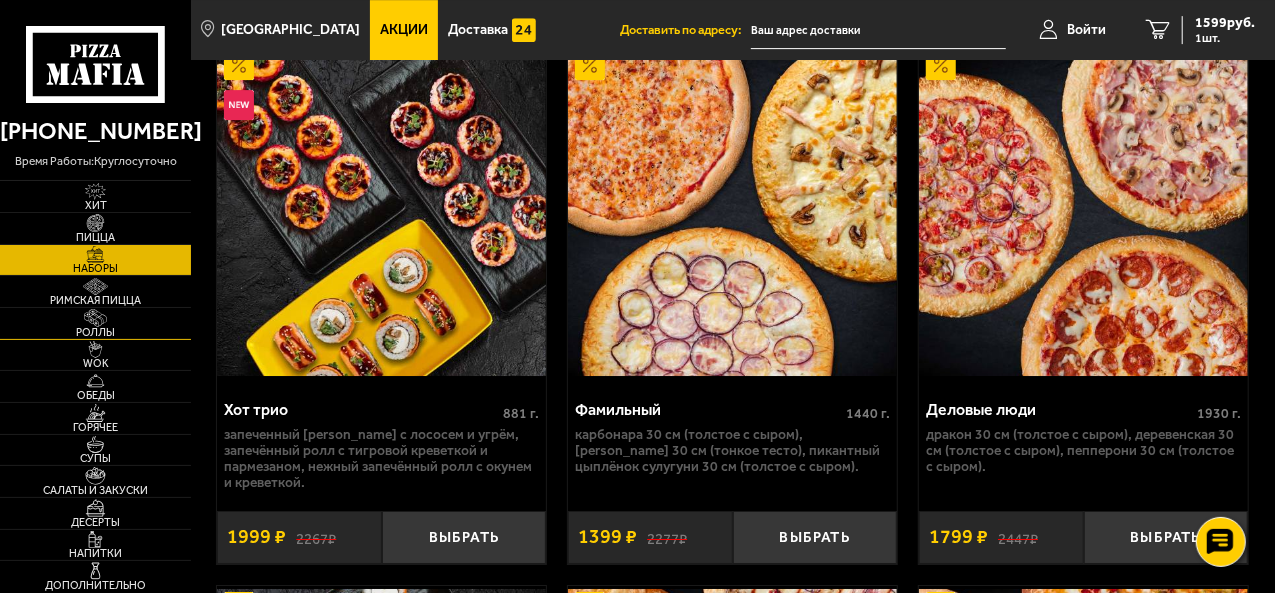 click at bounding box center (95, 317) 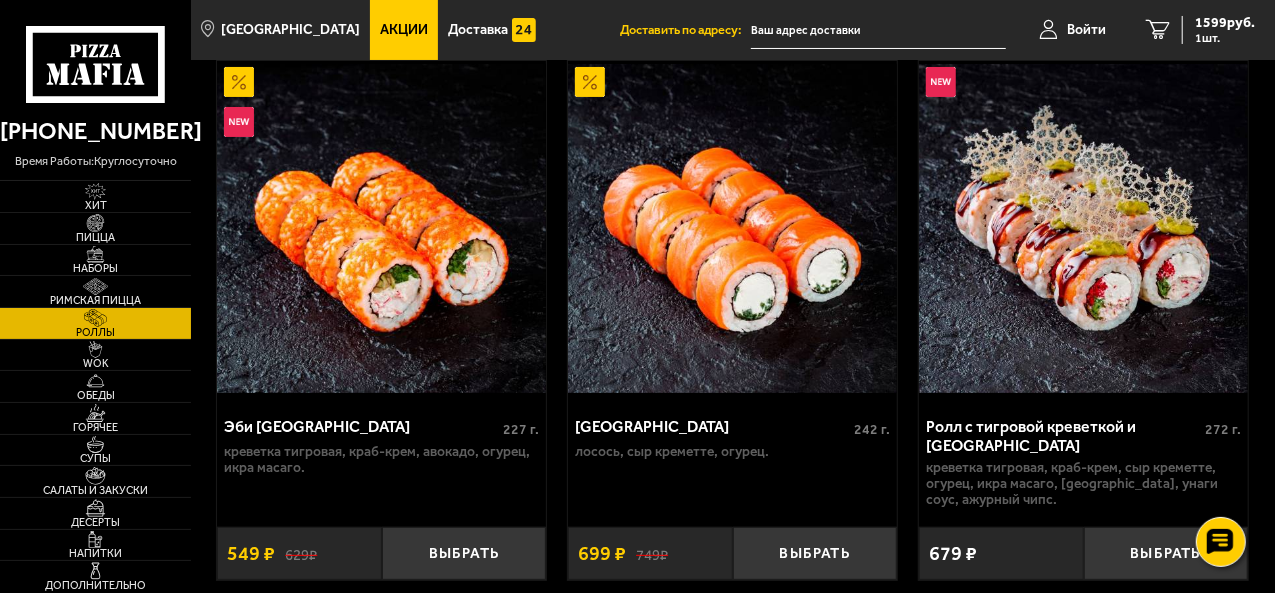 scroll, scrollTop: 160, scrollLeft: 0, axis: vertical 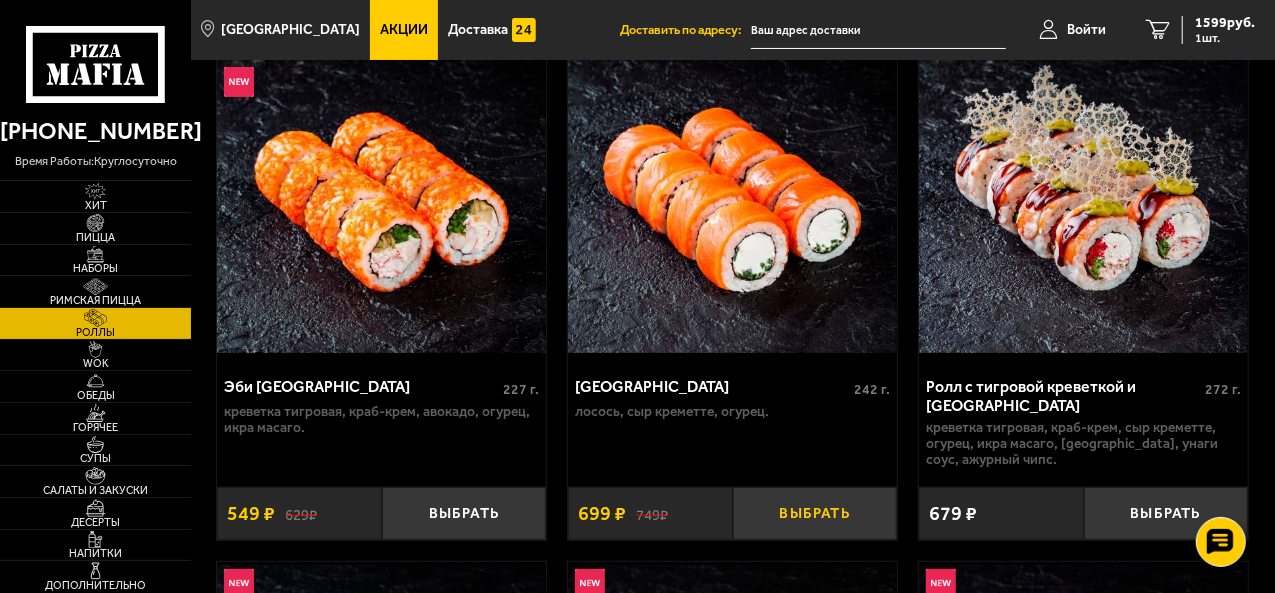 click on "Выбрать" at bounding box center [815, 513] 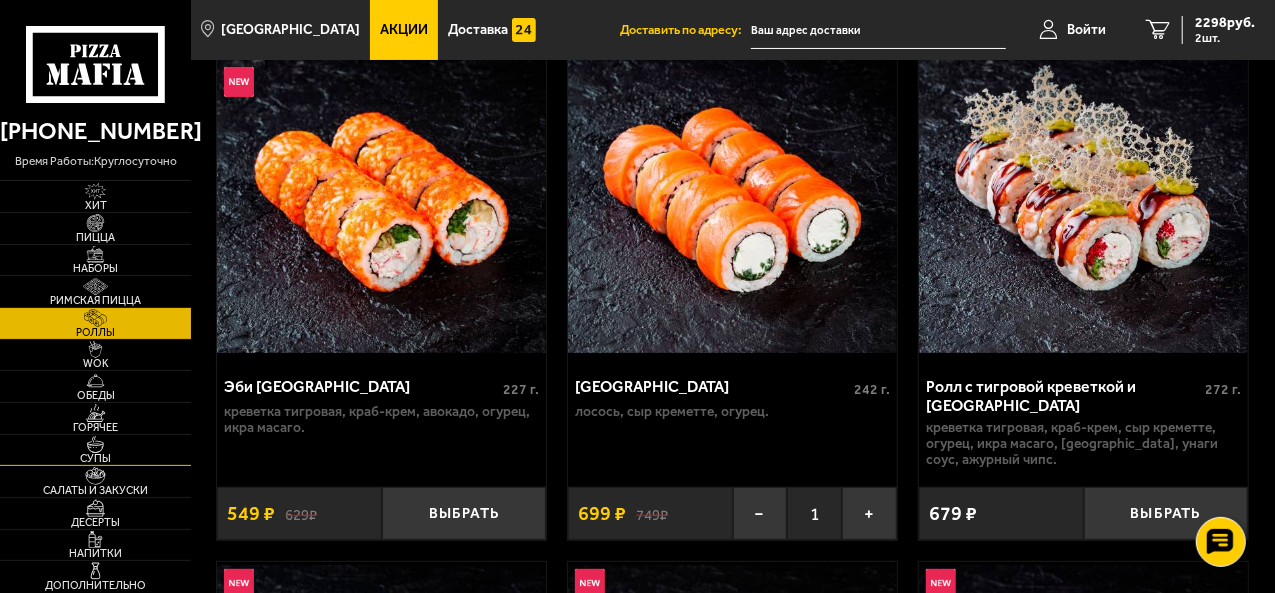 click on "Супы" at bounding box center (95, 458) 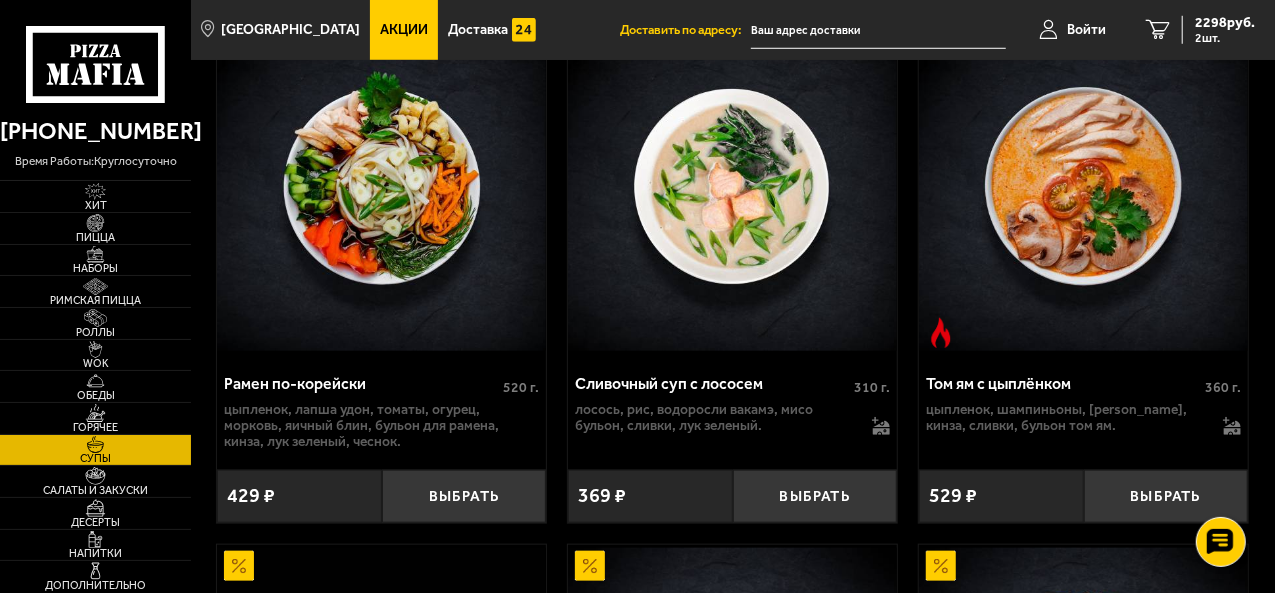 scroll, scrollTop: 880, scrollLeft: 0, axis: vertical 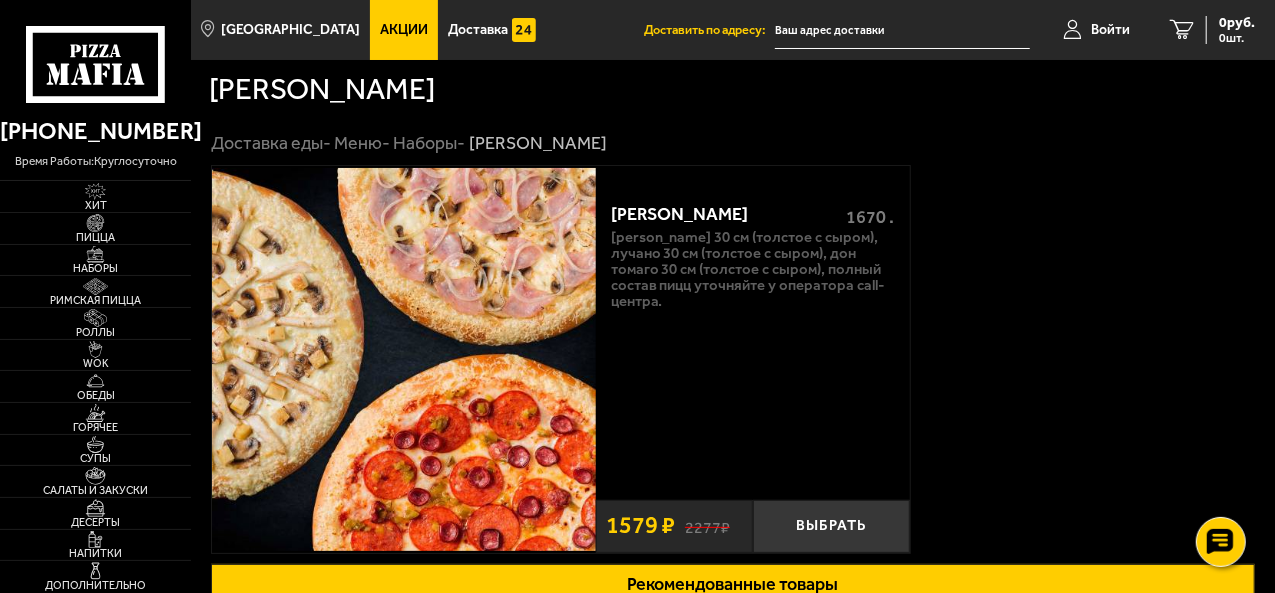 click at bounding box center [404, 359] 